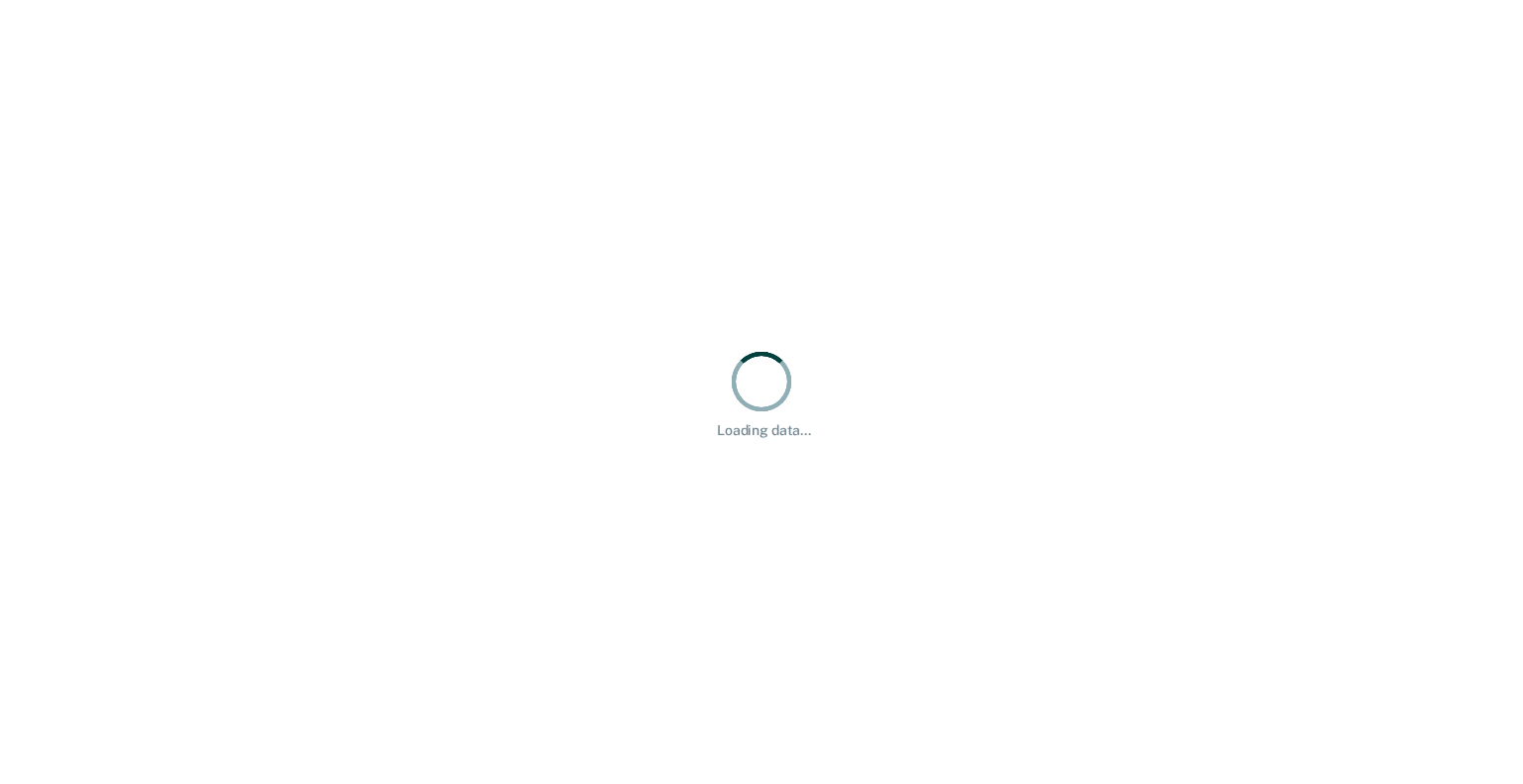 scroll, scrollTop: 0, scrollLeft: 0, axis: both 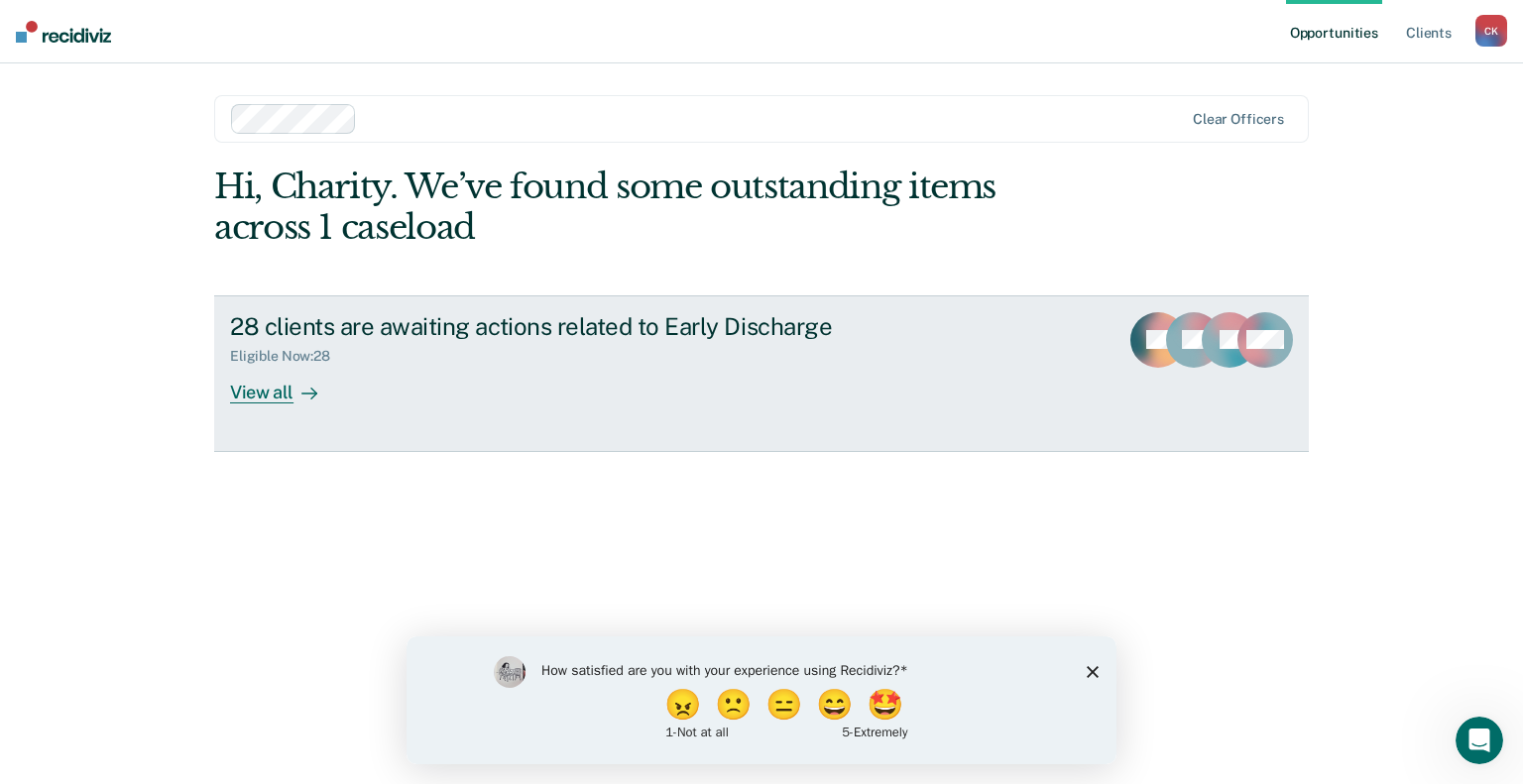 click on "View all" at bounding box center (286, 384) 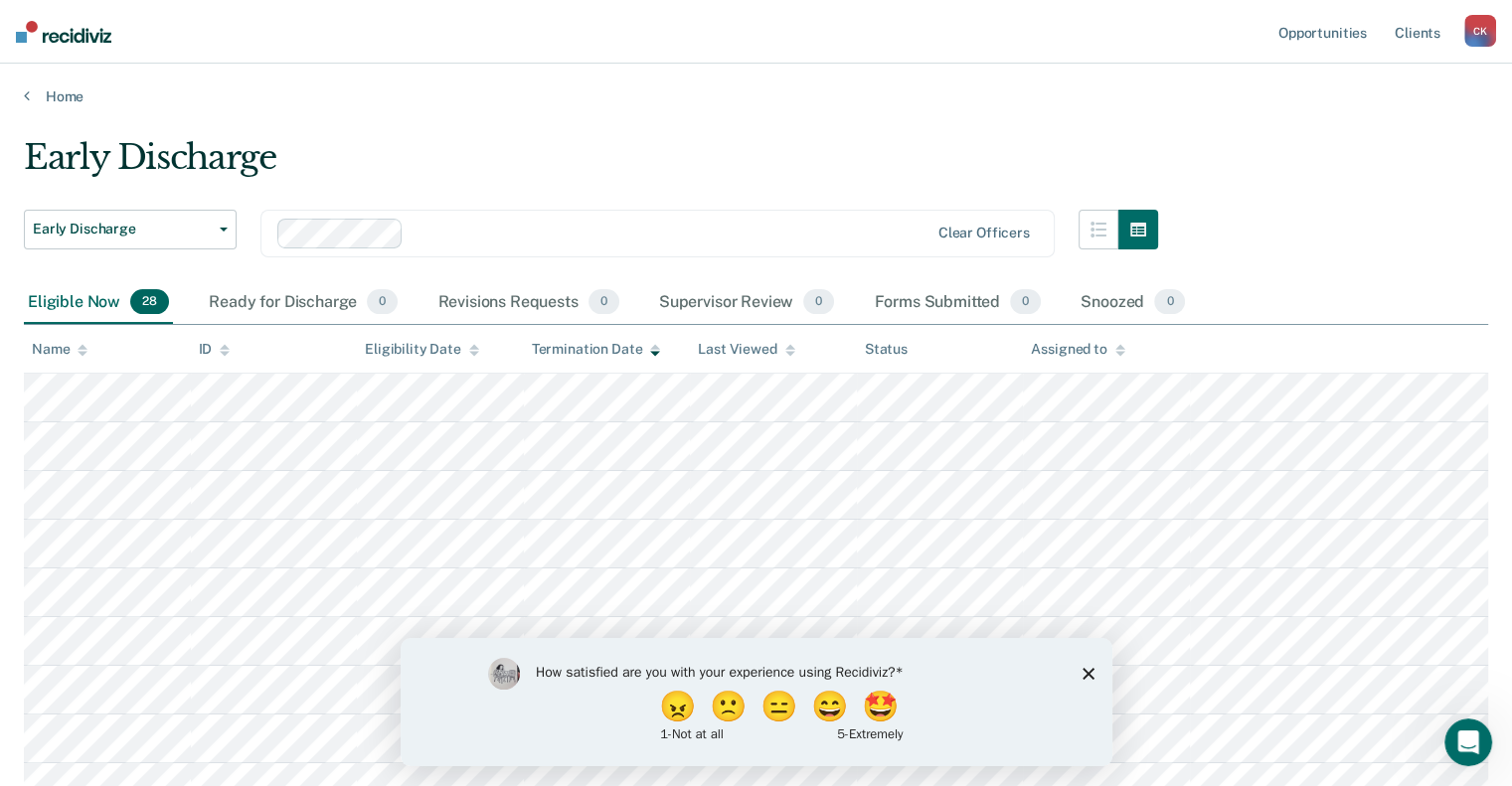 scroll, scrollTop: 259, scrollLeft: 0, axis: vertical 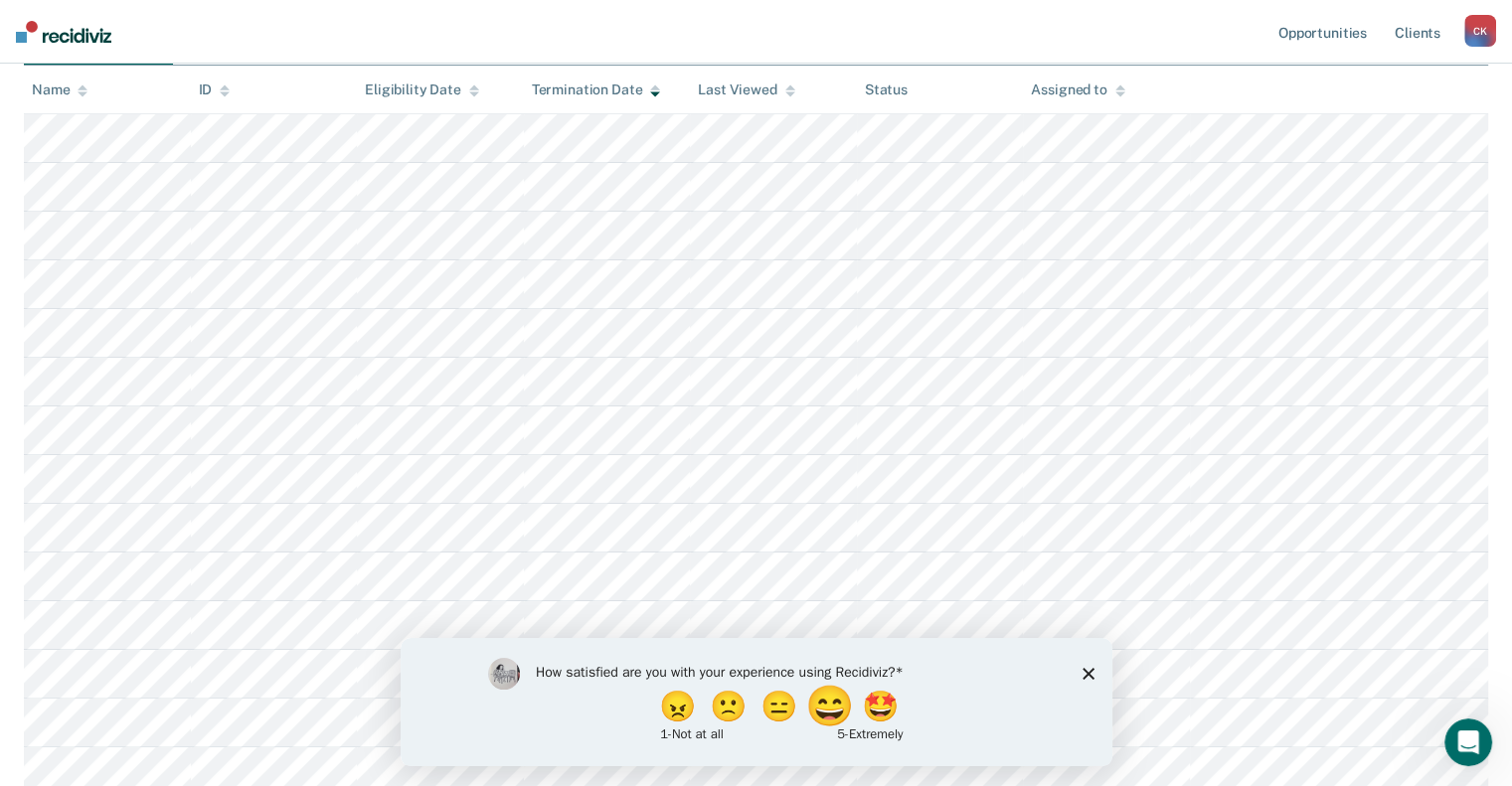 click on "😄" at bounding box center (830, 706) 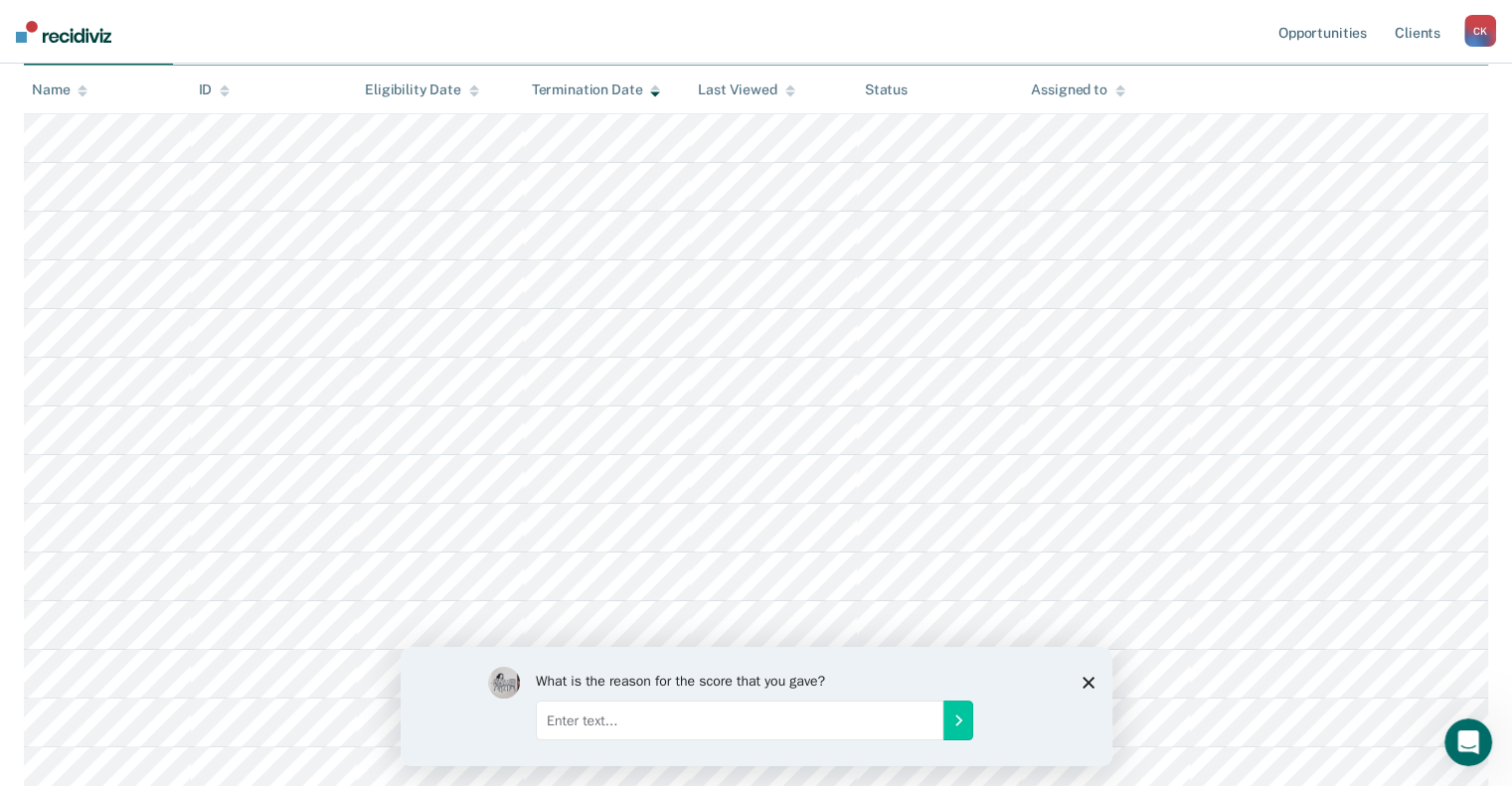 click at bounding box center (739, 719) 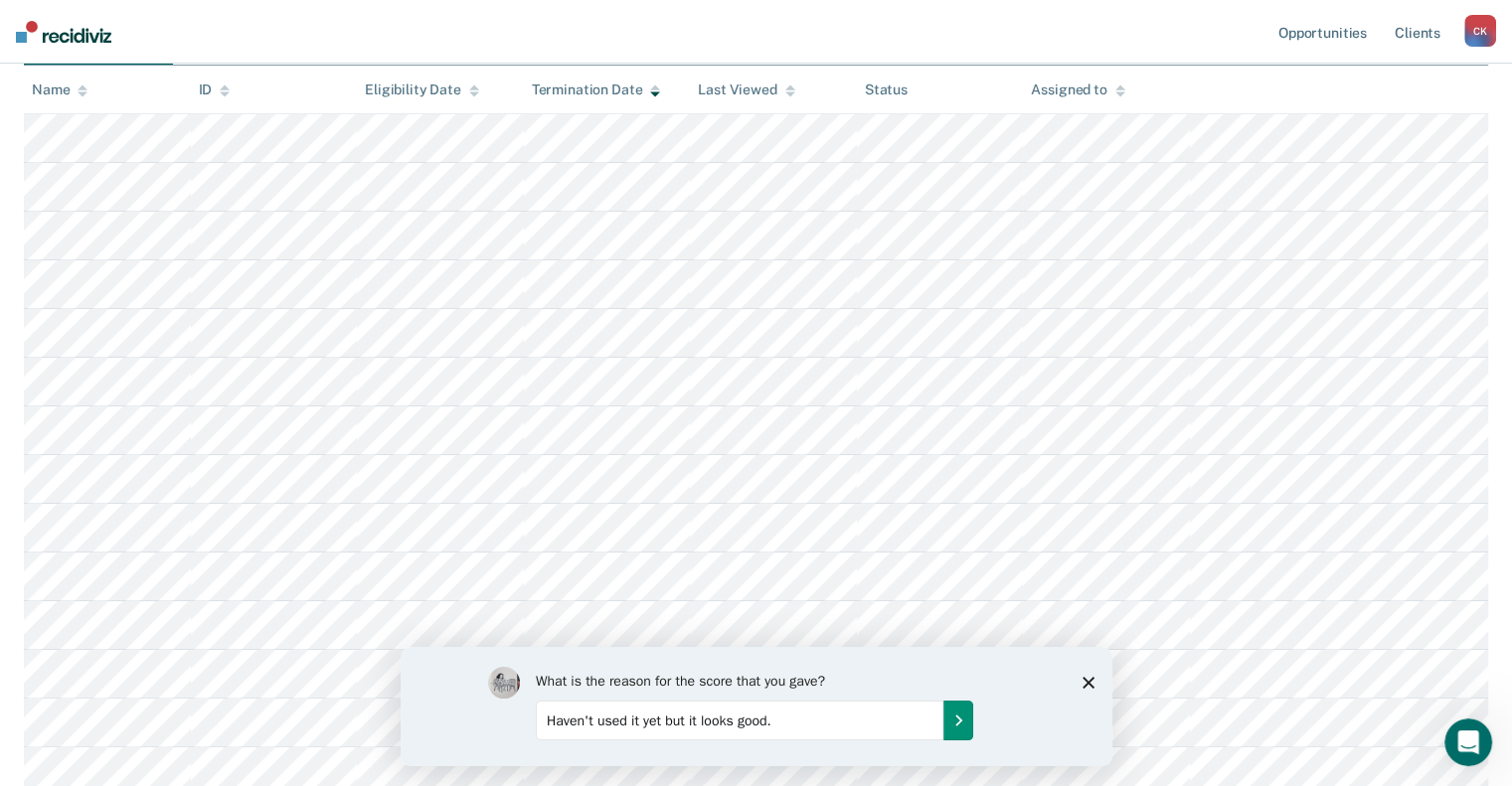 type on "Haven't used it yet but it looks good." 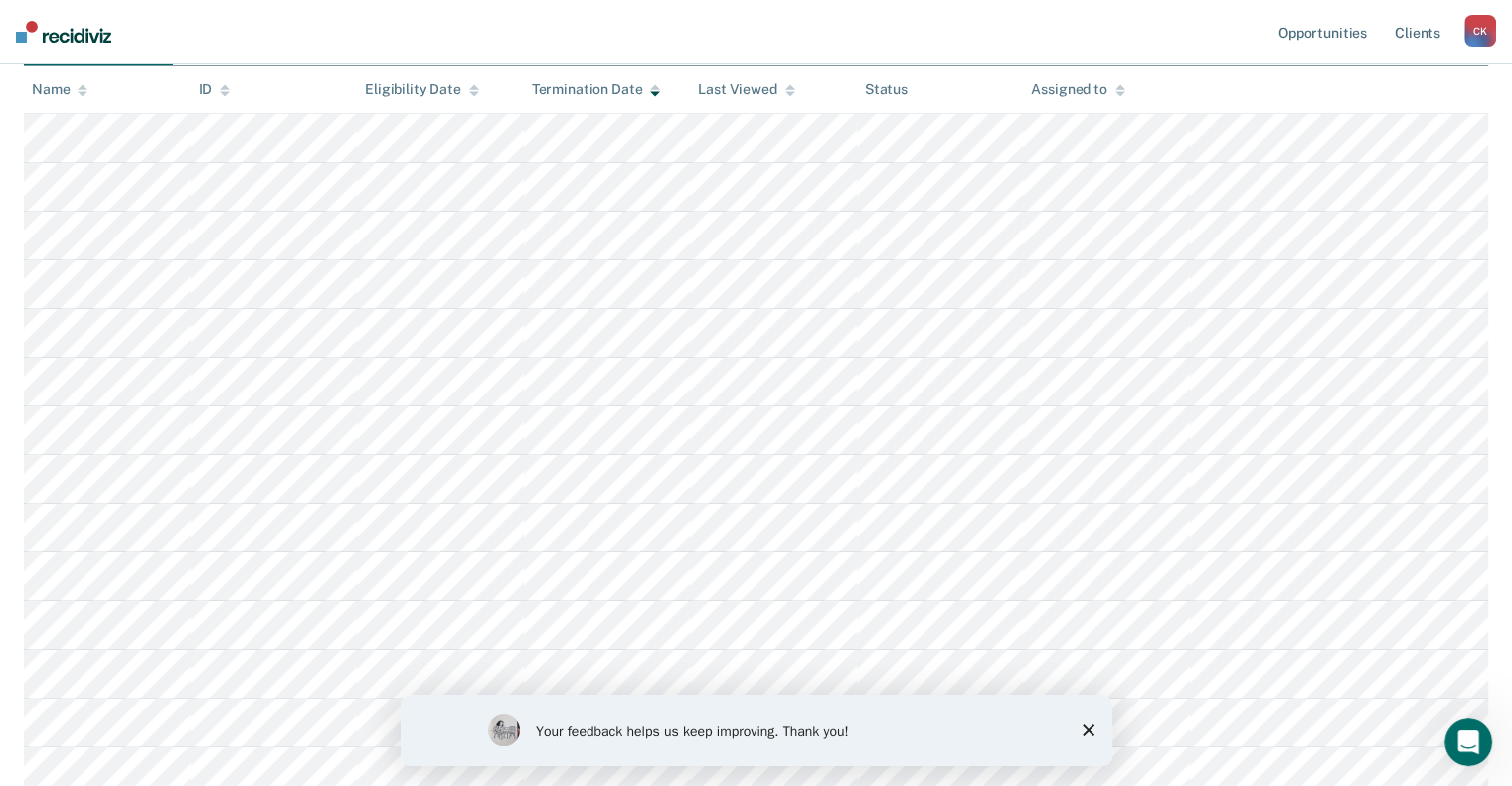 click 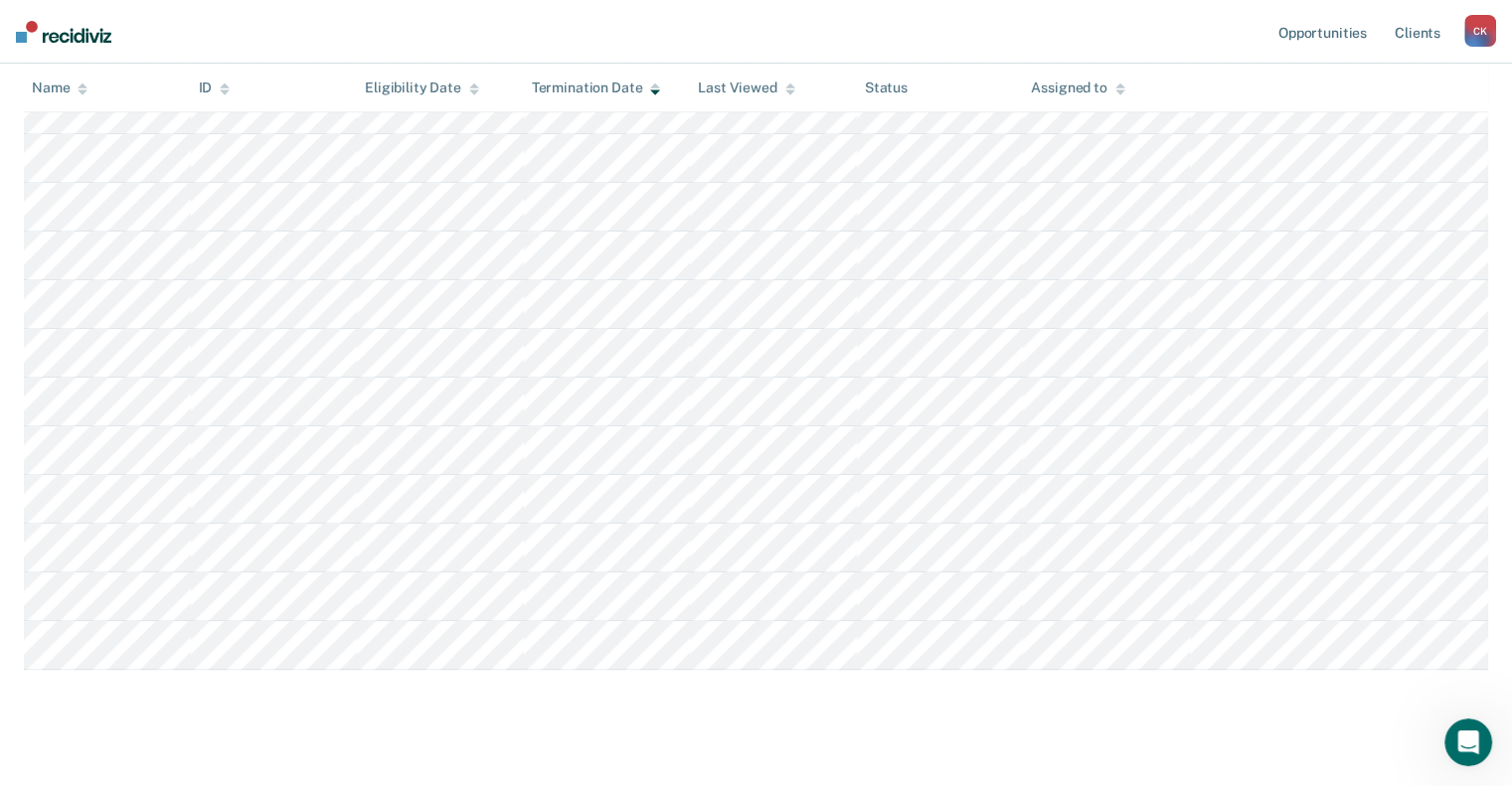 scroll, scrollTop: 1092, scrollLeft: 0, axis: vertical 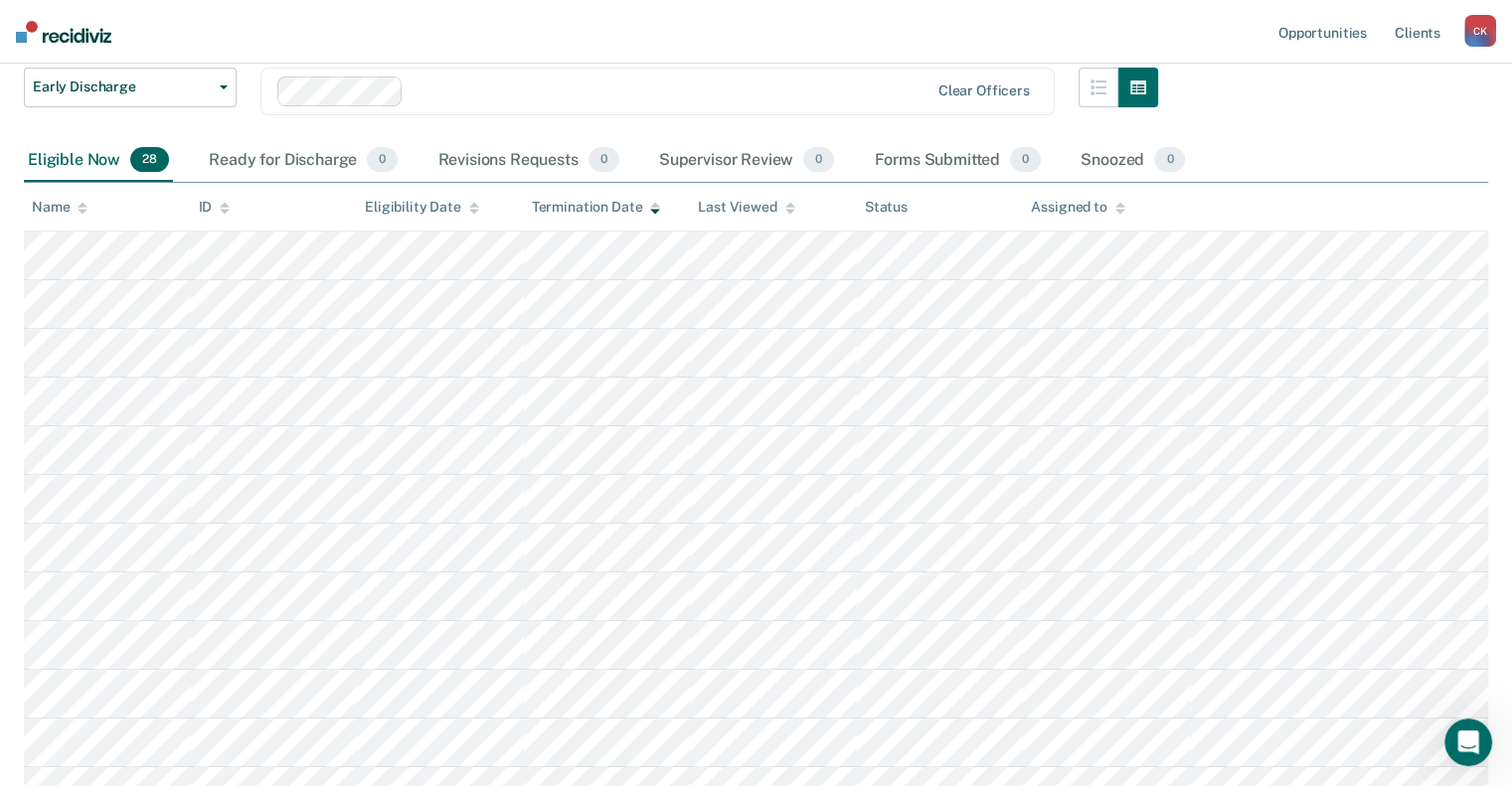 click on "Early Discharge   Early Discharge Early Discharge Clear   officers Eligible Now 28 Ready for Discharge 0 Revisions Requests 0 Supervisor Review 0 Forms Submitted 0 Snoozed 0
To pick up a draggable item, press the space bar.
While dragging, use the arrow keys to move the item.
Press space again to drop the item in its new position, or press escape to cancel.
Name ID Eligibility Date Termination Date Last Viewed Status Assigned to" at bounding box center (756, 792) 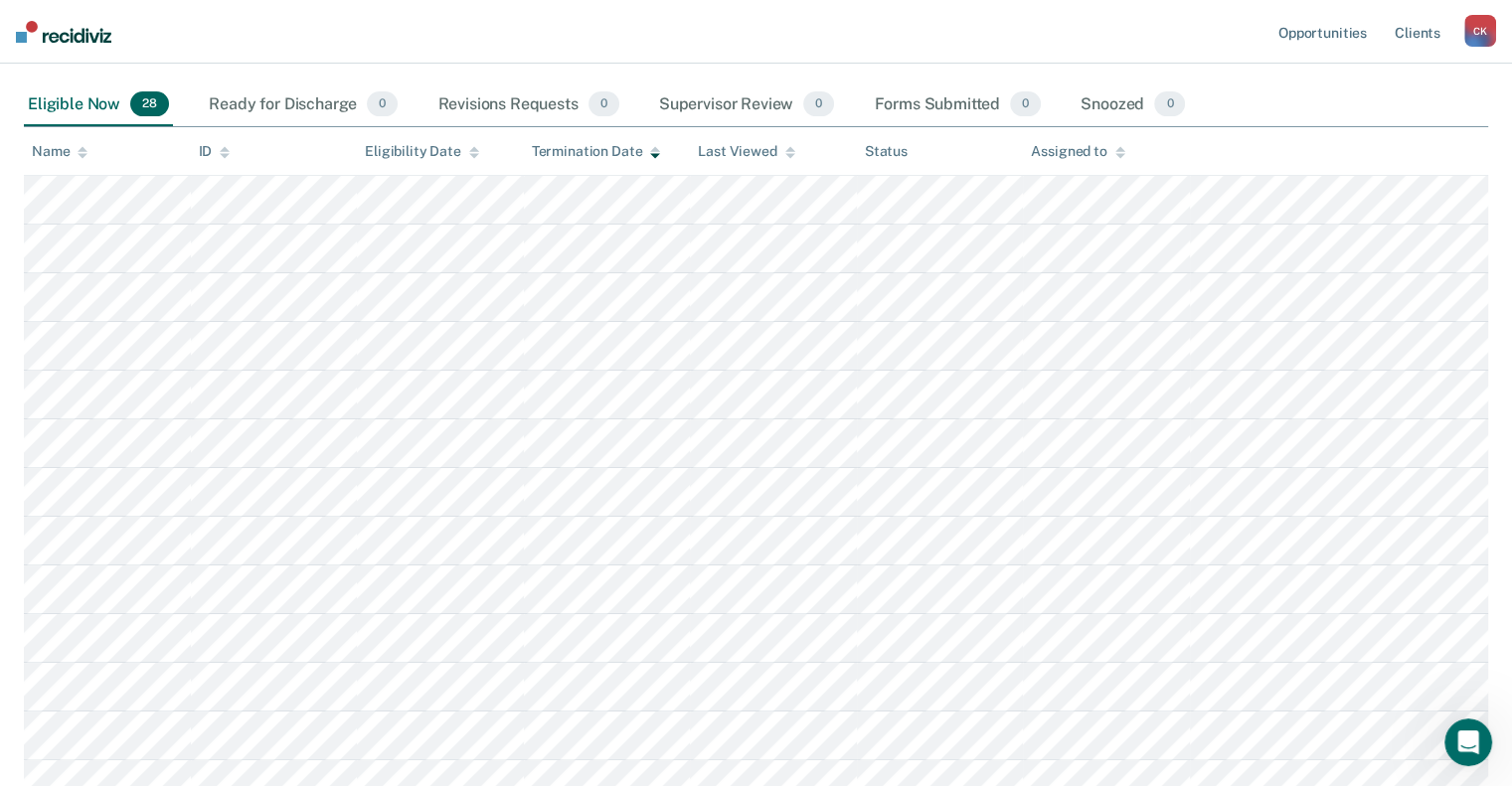 scroll, scrollTop: 146, scrollLeft: 0, axis: vertical 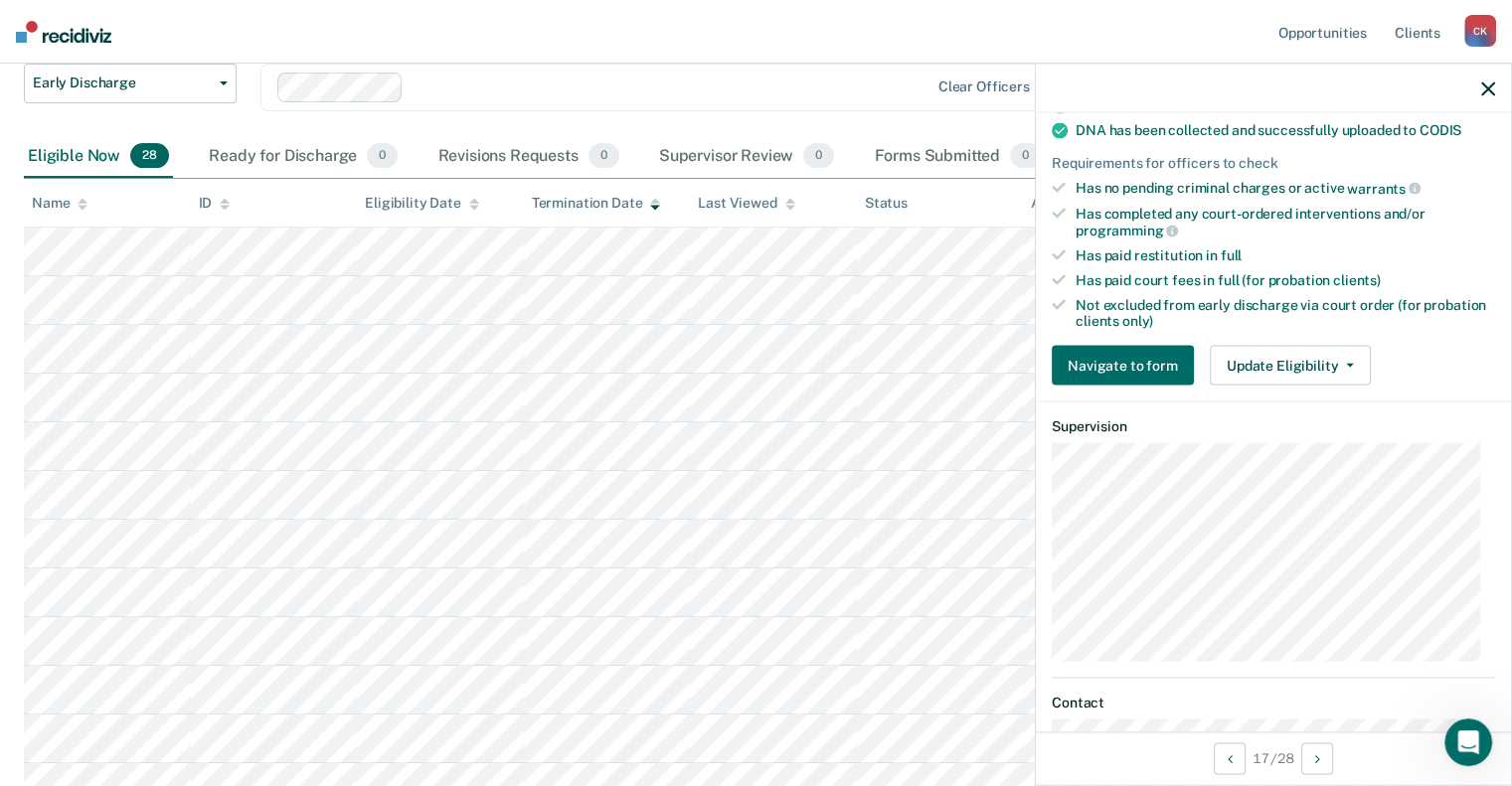 click 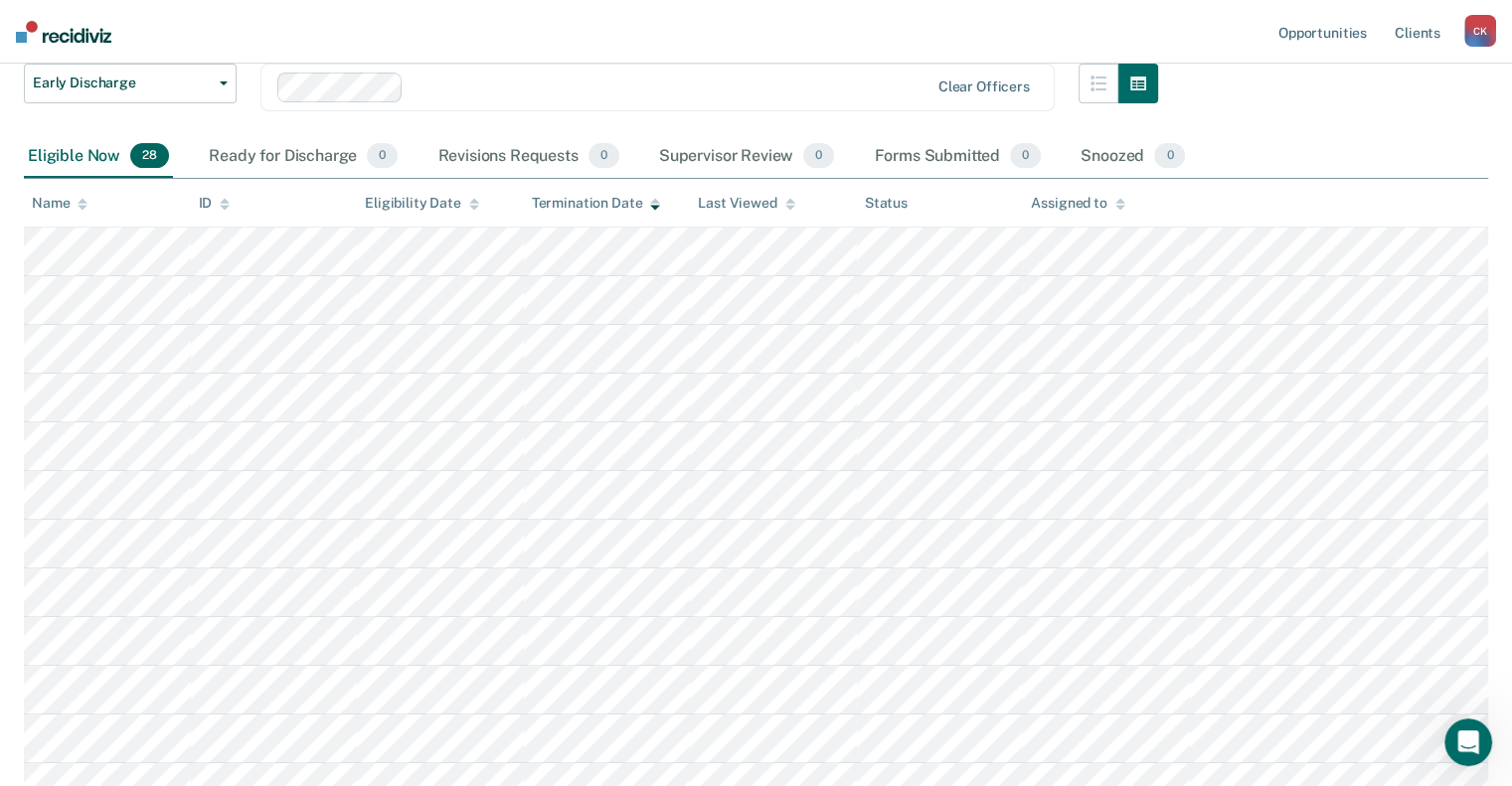drag, startPoint x: 360, startPoint y: 2, endPoint x: 1097, endPoint y: 23, distance: 737.2991 